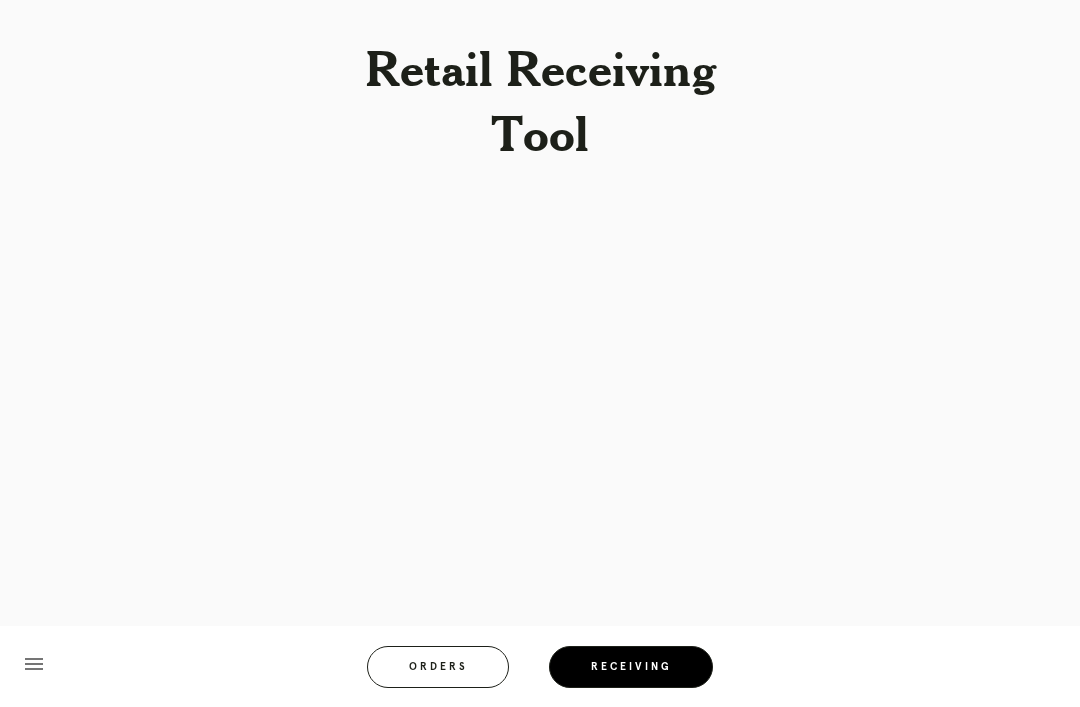 scroll, scrollTop: 0, scrollLeft: 0, axis: both 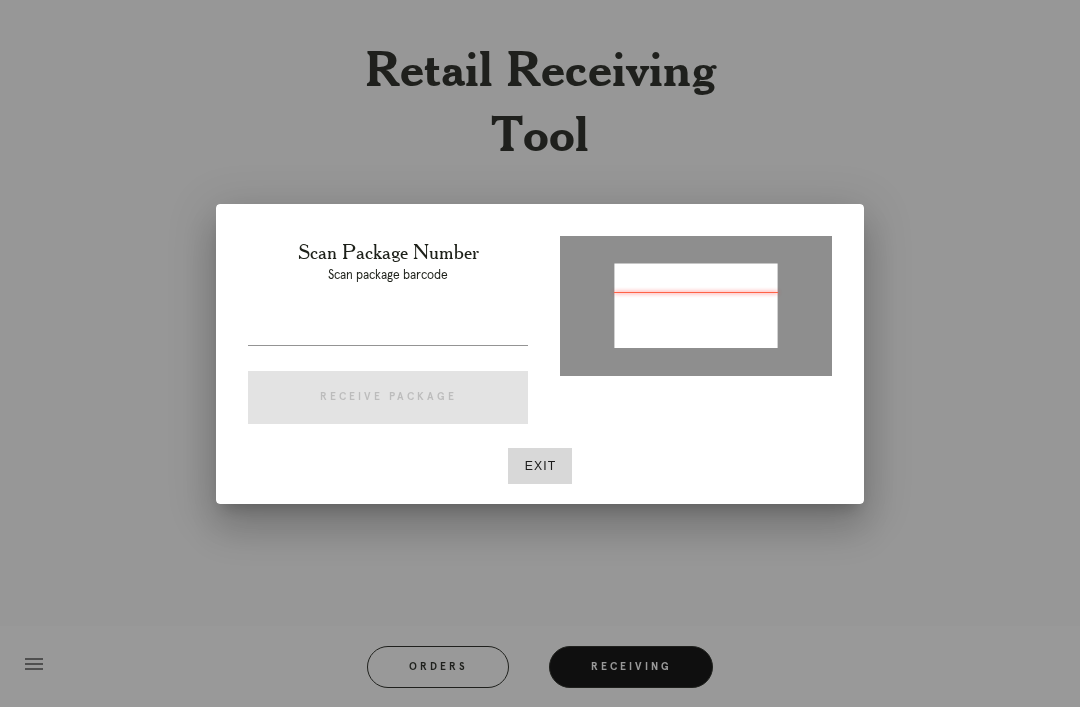 type on "P[NUMBER]" 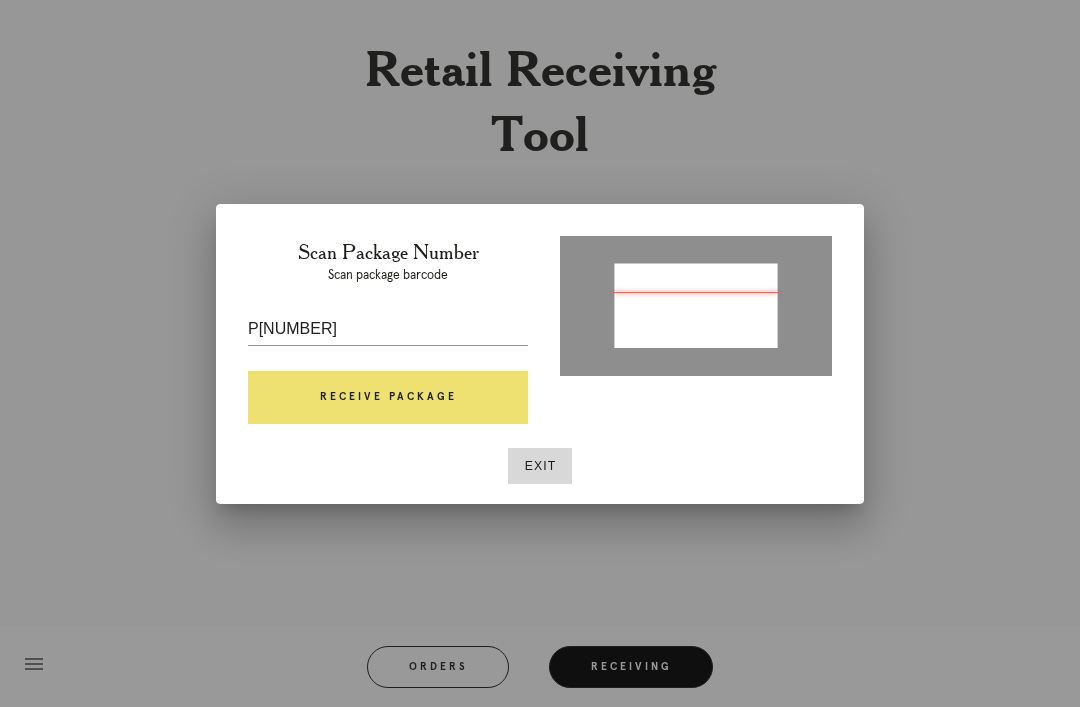 click on "Receive Package" at bounding box center (388, 398) 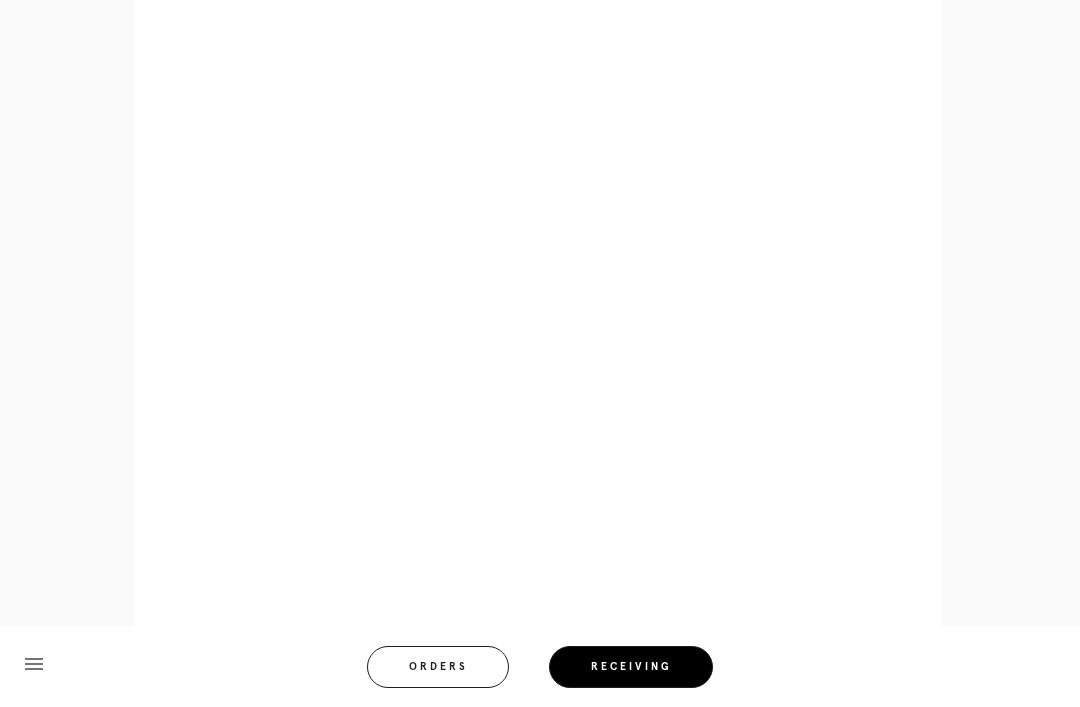 scroll, scrollTop: 779, scrollLeft: 0, axis: vertical 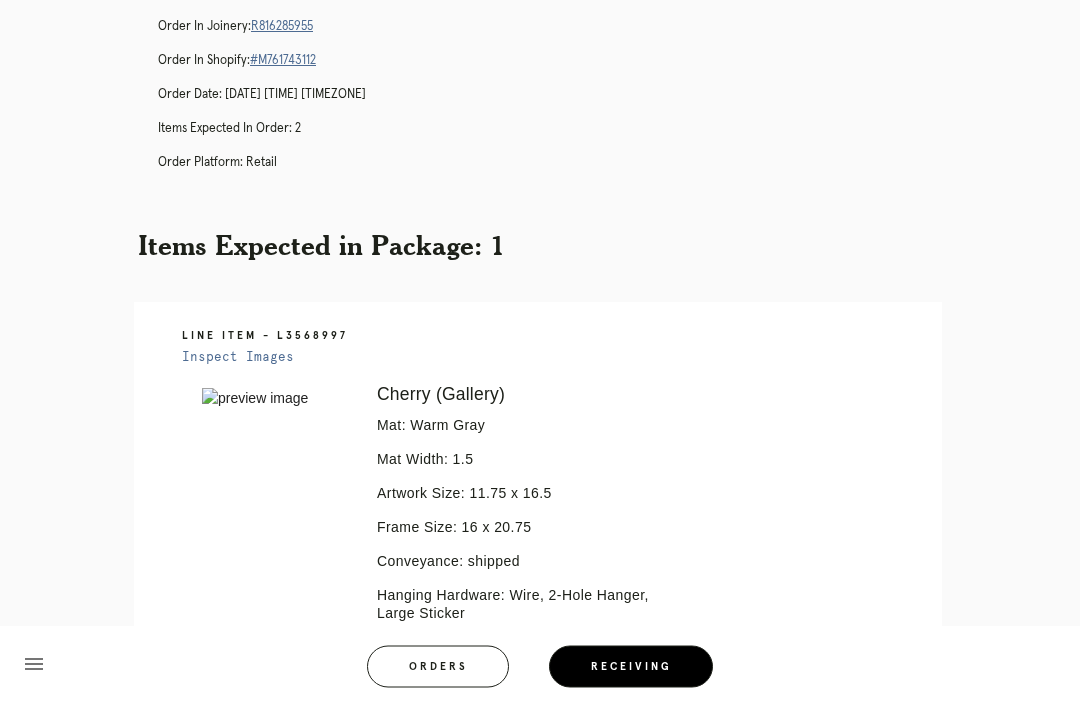 click on "Orders" at bounding box center [438, 667] 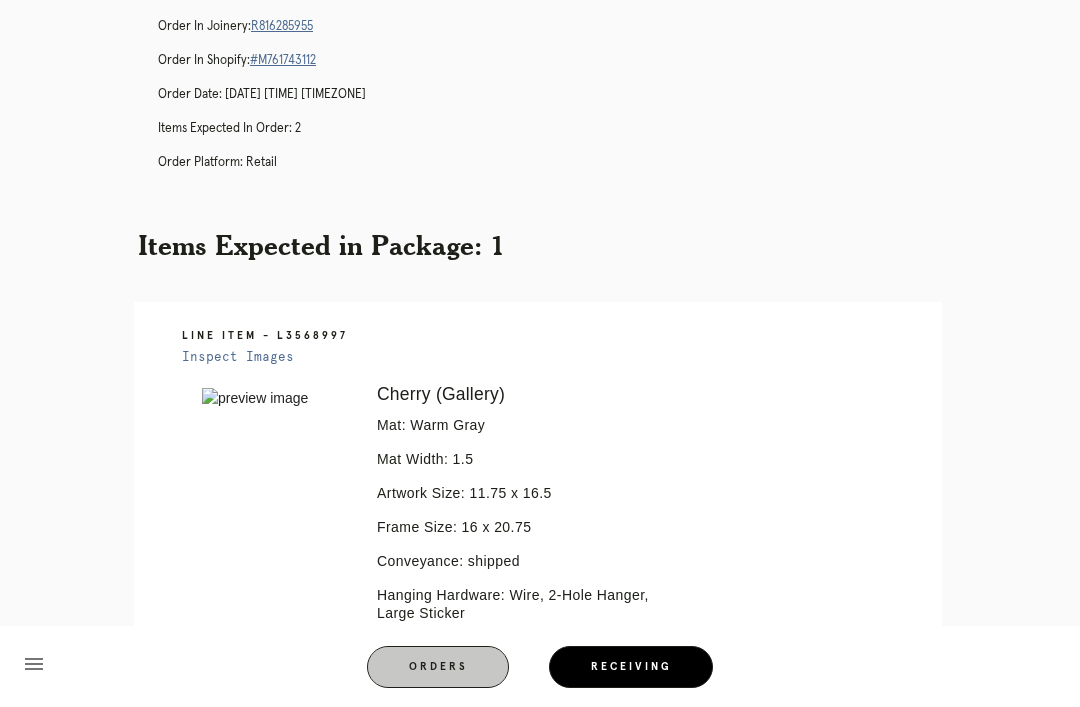 scroll, scrollTop: 0, scrollLeft: 0, axis: both 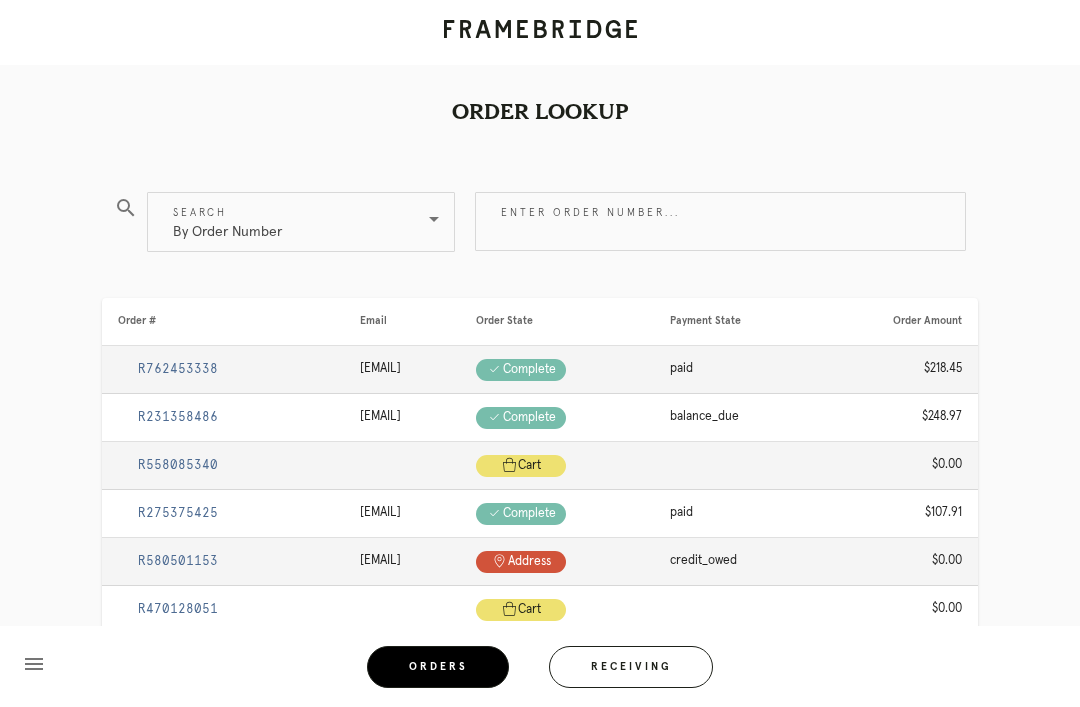 click on "Receiving" at bounding box center (631, 667) 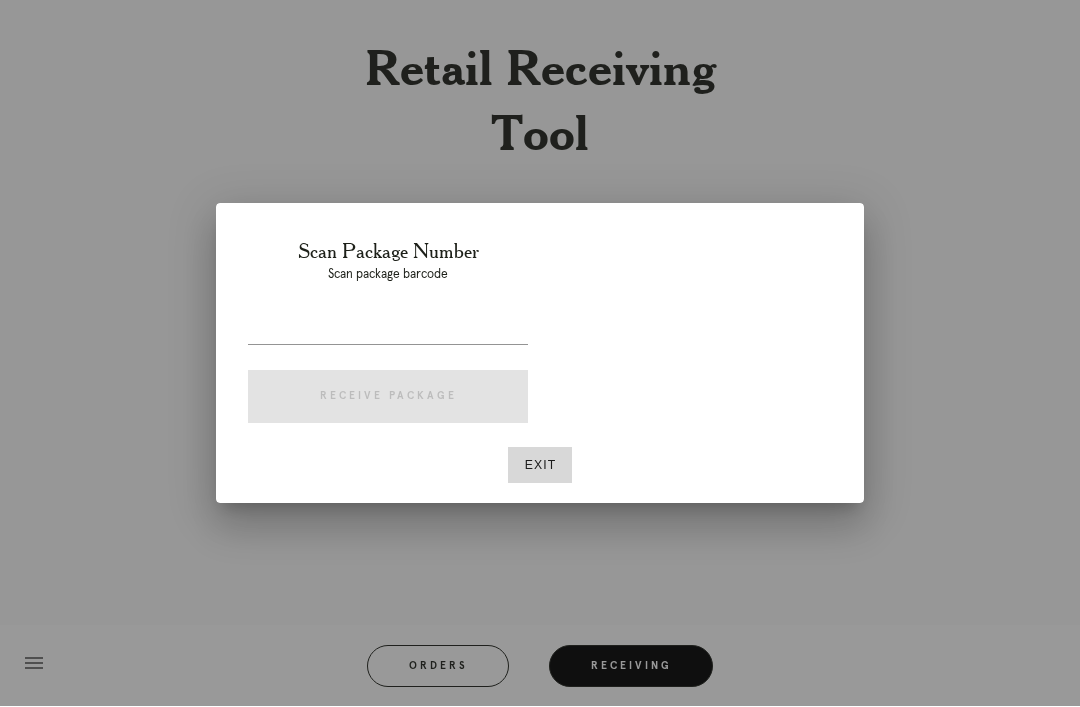 scroll, scrollTop: 64, scrollLeft: 0, axis: vertical 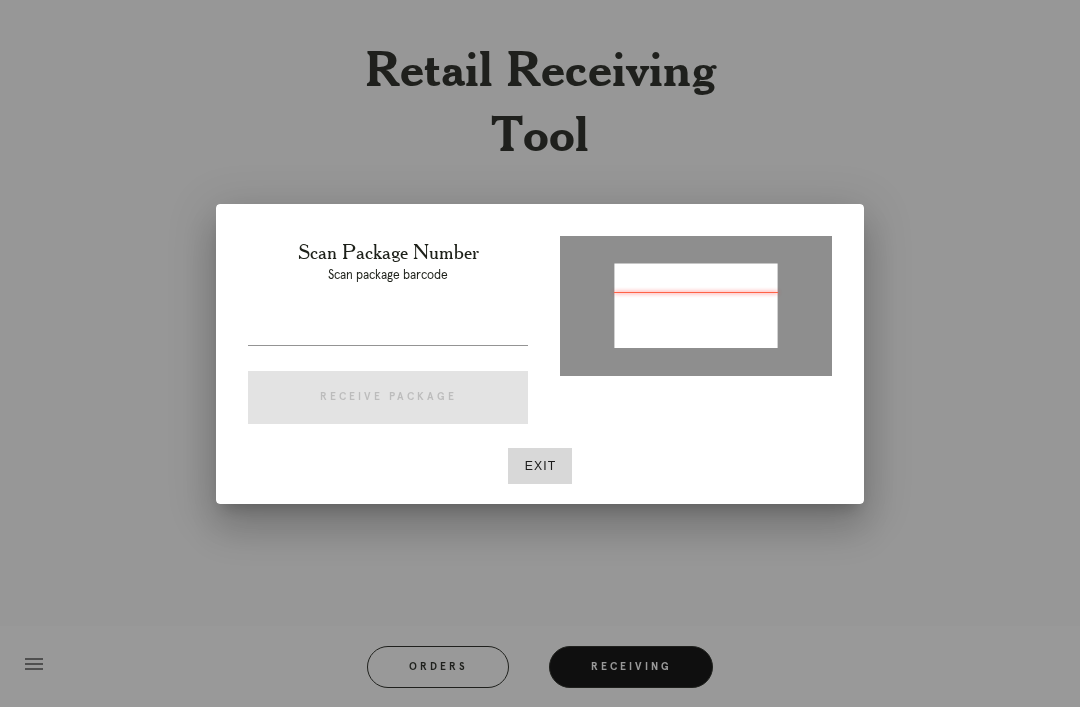 type on "P381050956390026" 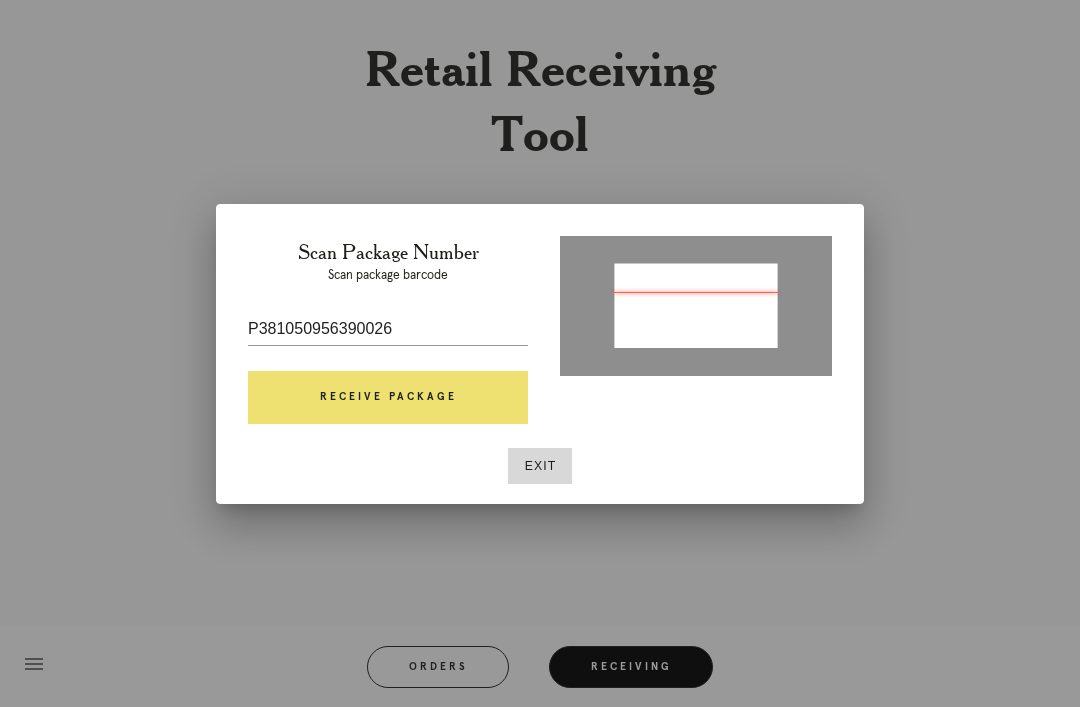 click on "Receive Package" at bounding box center (388, 398) 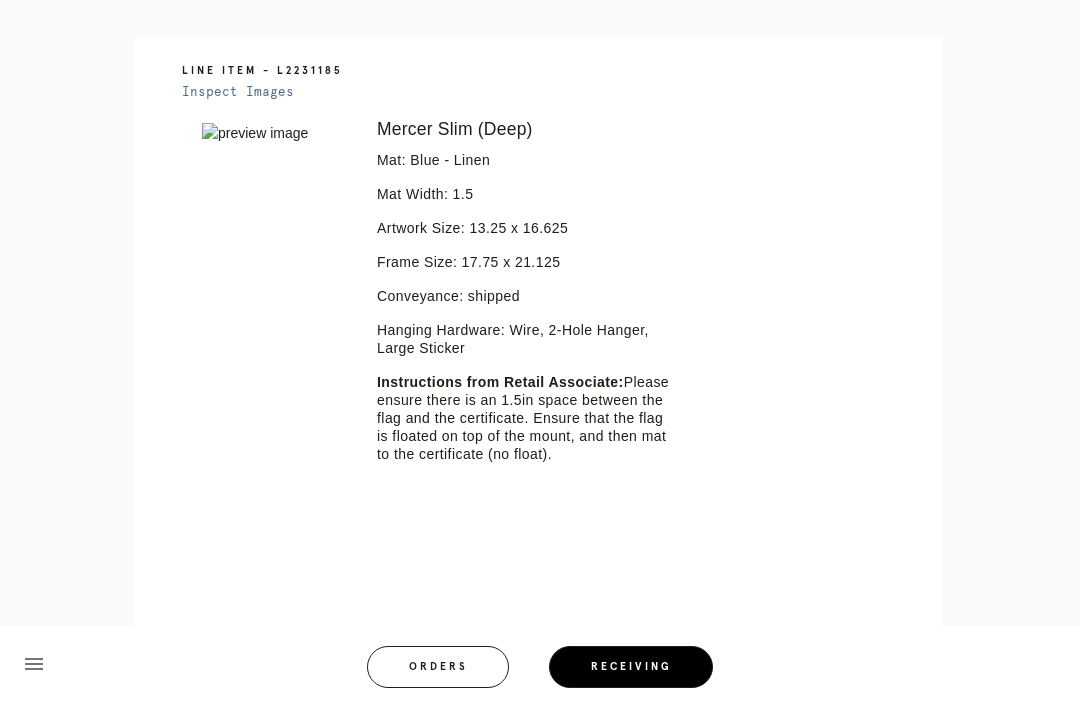 scroll, scrollTop: 126, scrollLeft: 0, axis: vertical 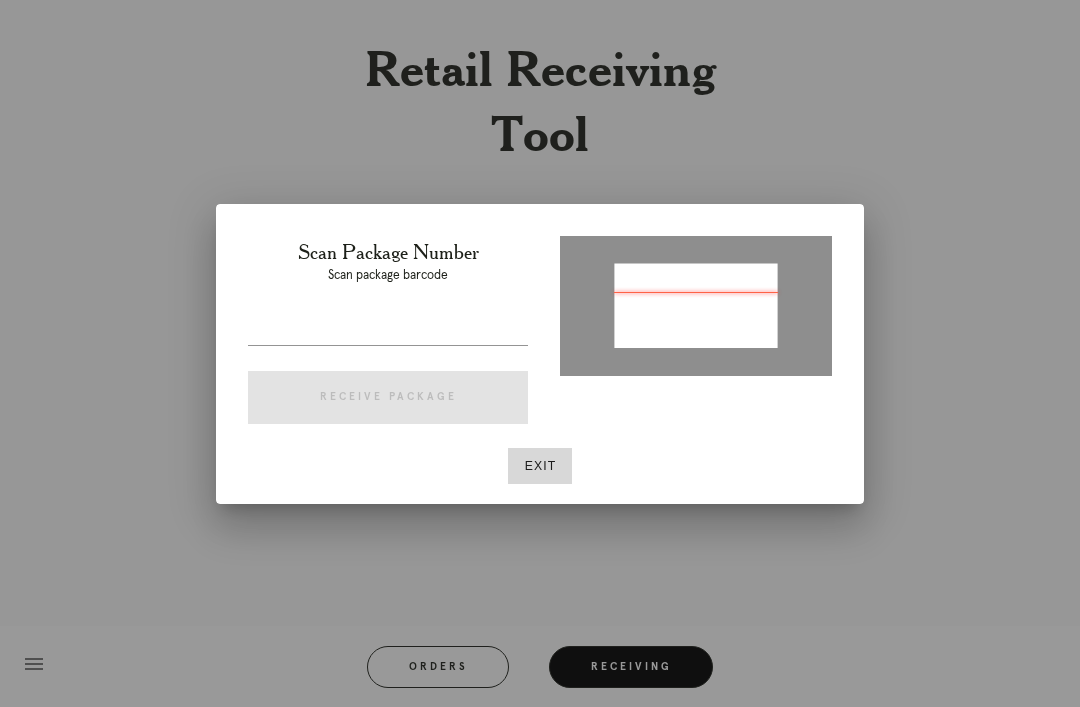 type on "P381050956390026" 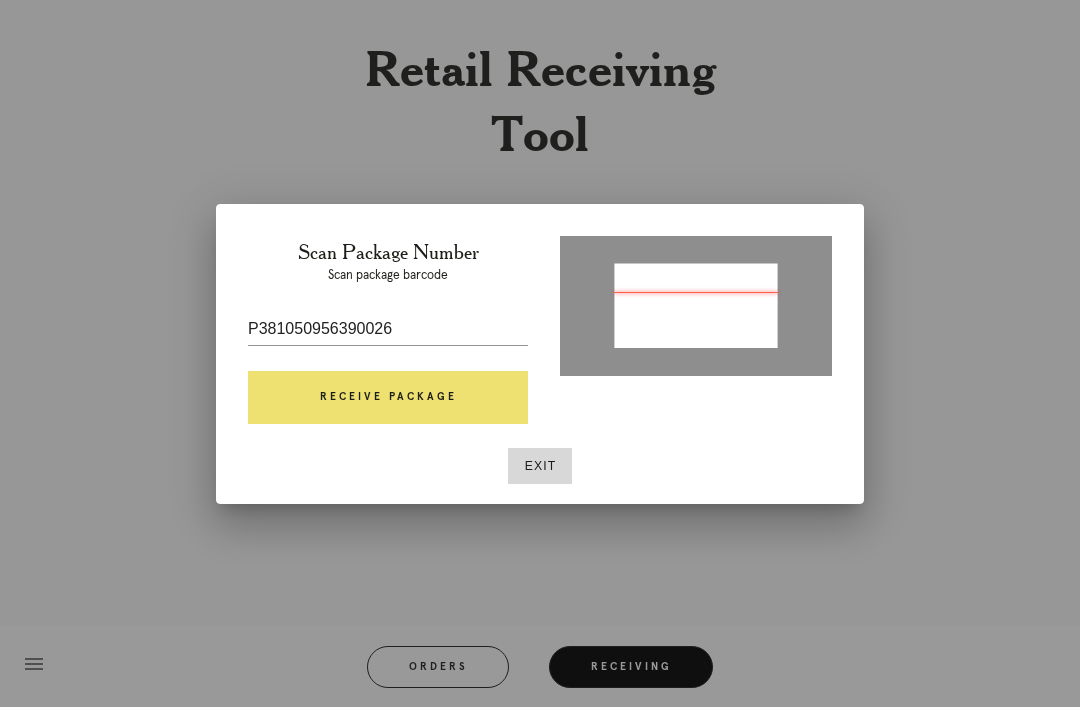 click on "Receive Package" at bounding box center (388, 398) 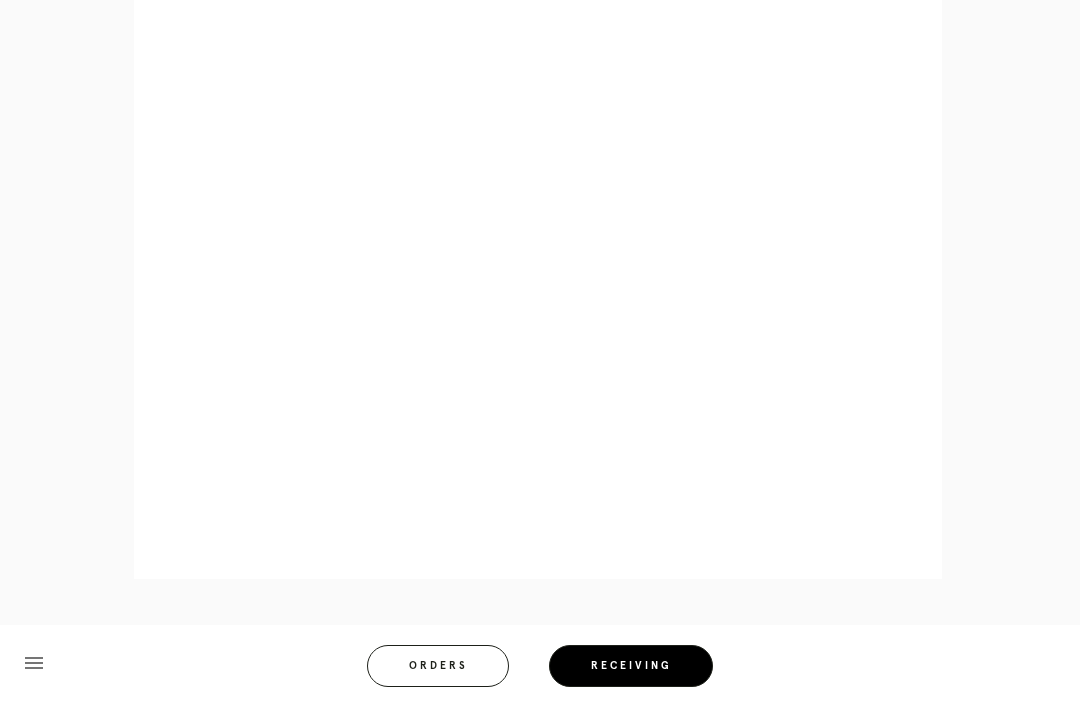 scroll, scrollTop: 1028, scrollLeft: 0, axis: vertical 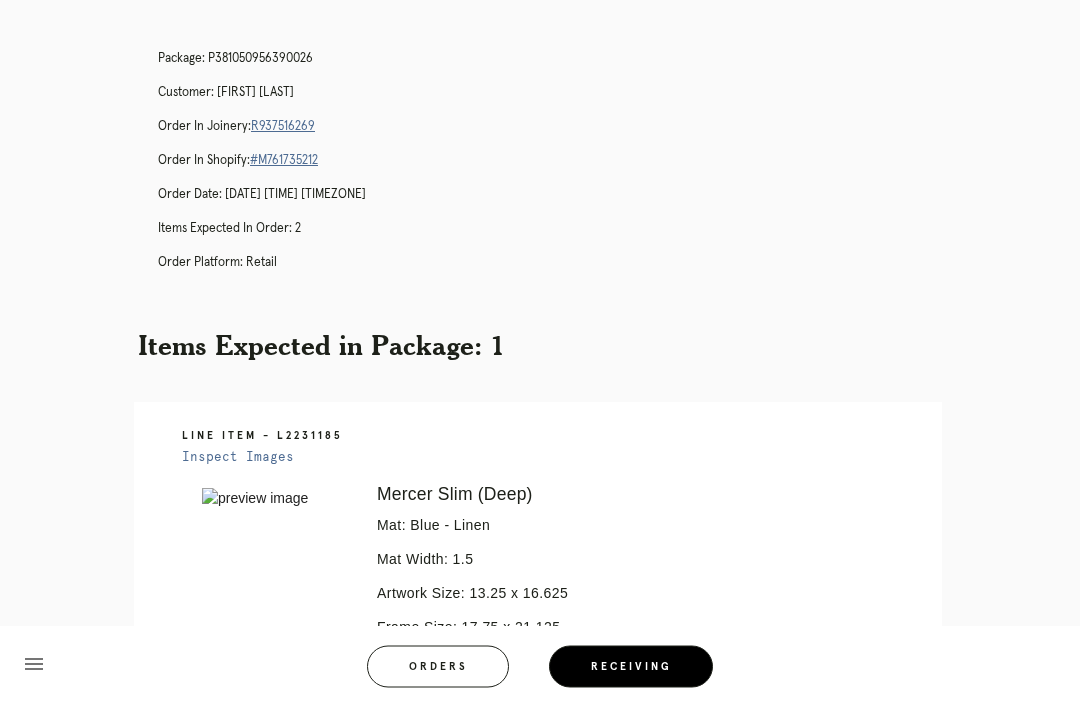 click on "R937516269" at bounding box center [283, 127] 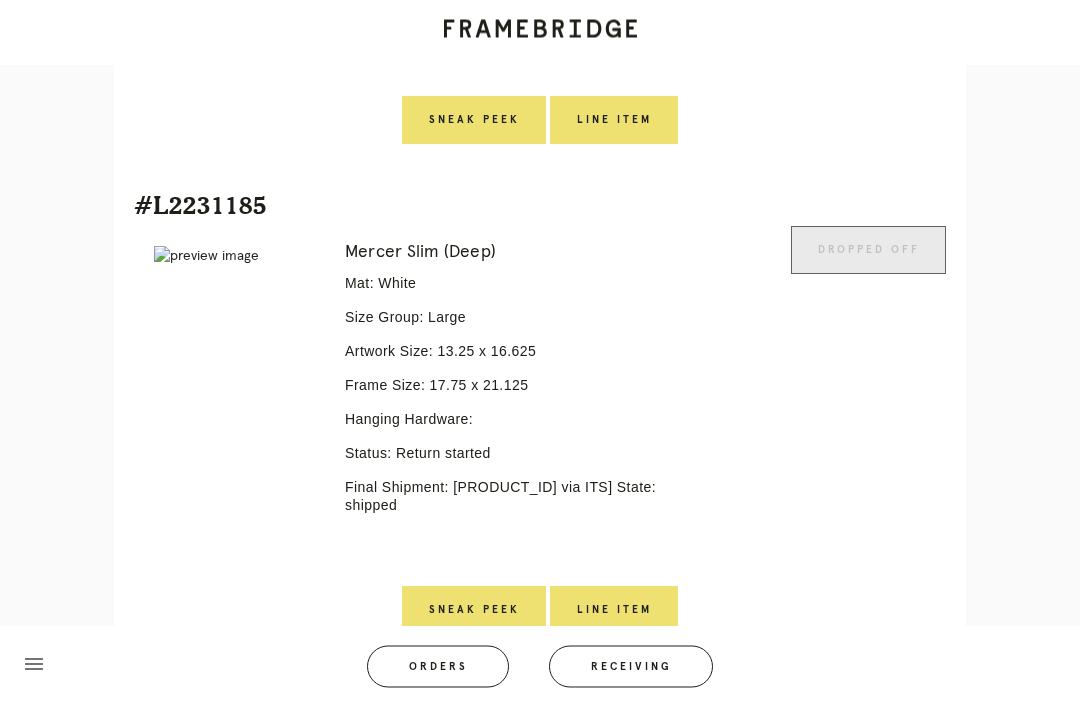 scroll, scrollTop: 870, scrollLeft: 0, axis: vertical 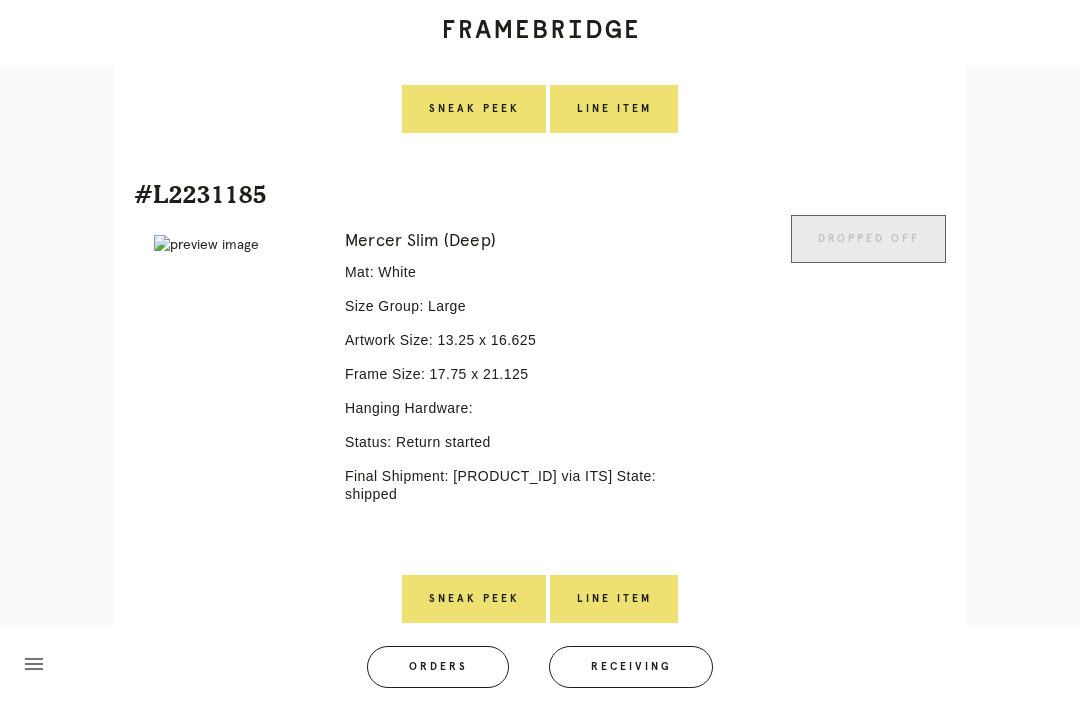 click on "Line Item" at bounding box center [614, 599] 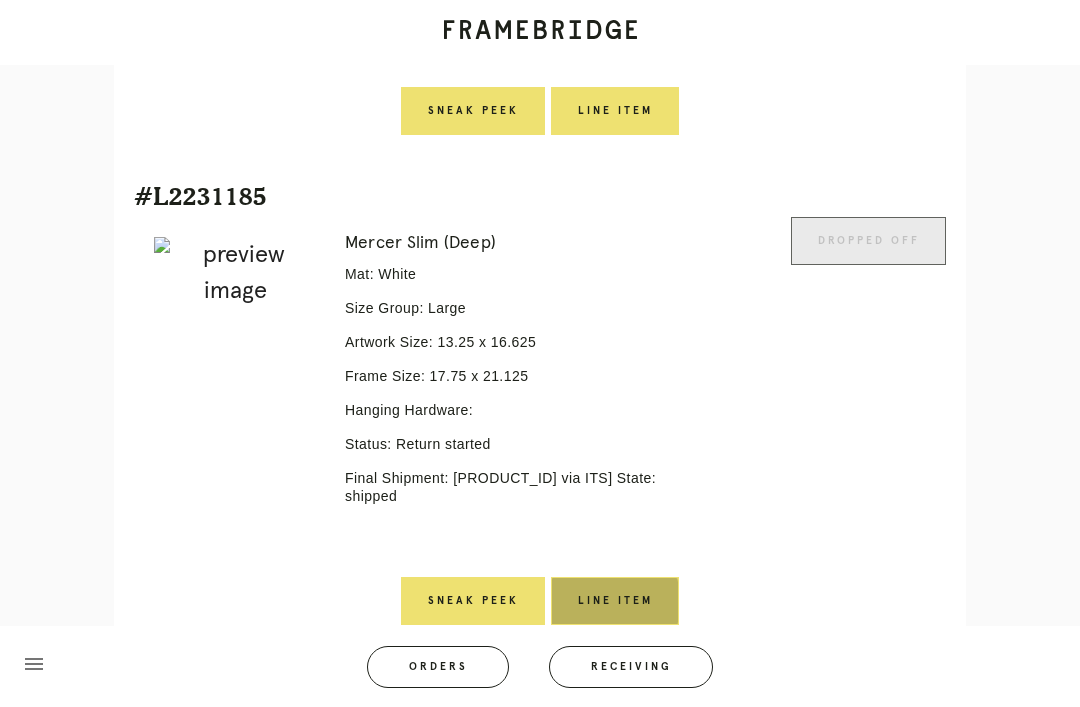 scroll, scrollTop: 0, scrollLeft: 0, axis: both 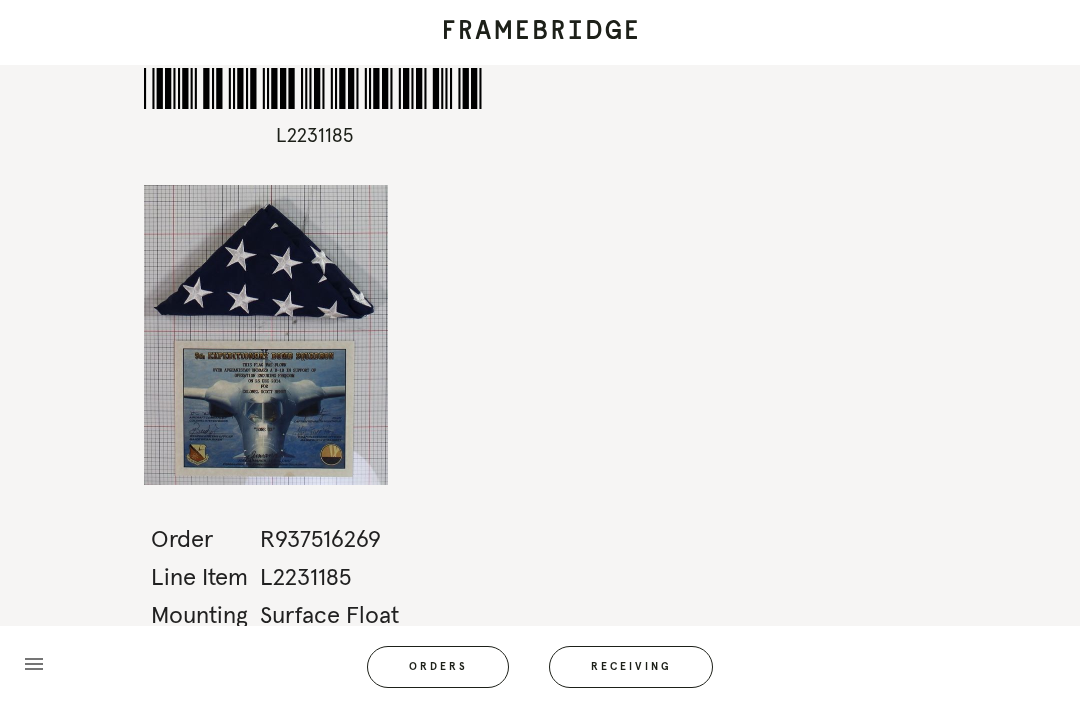 click on "Orders" at bounding box center (438, 667) 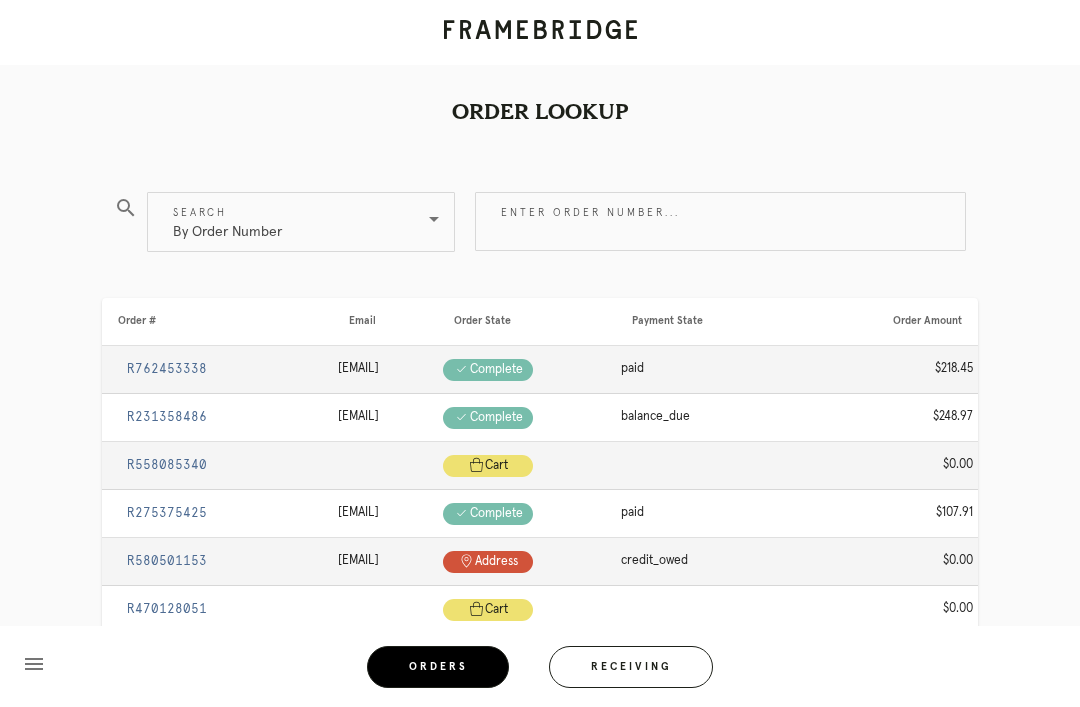 click on "Receiving" at bounding box center (631, 667) 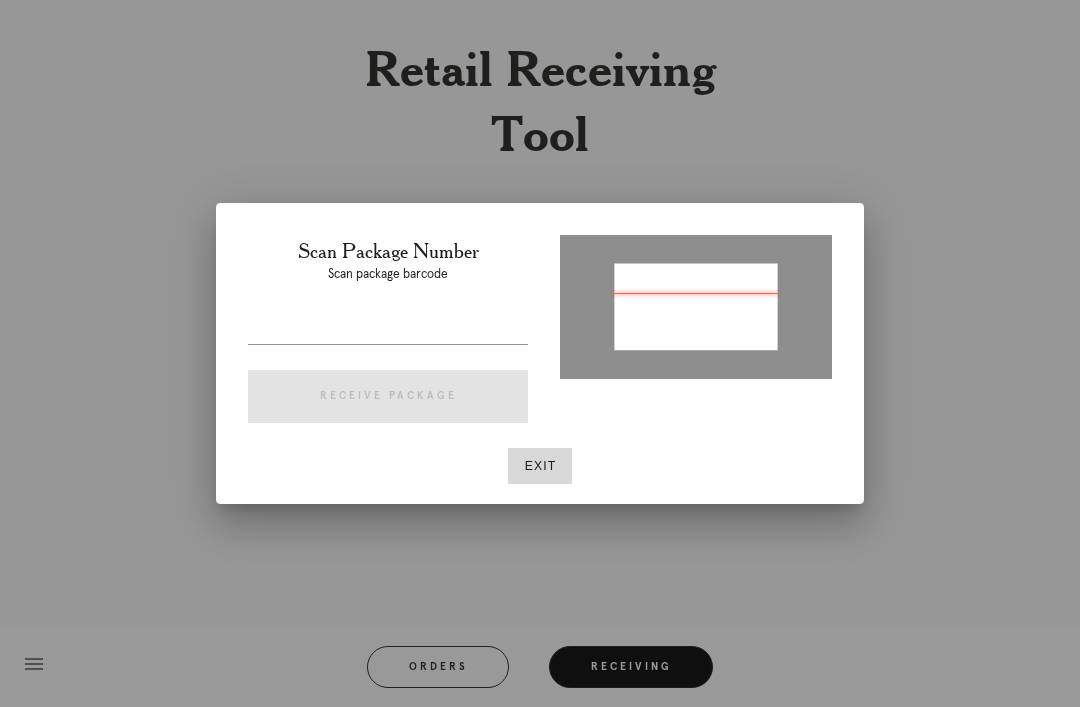 type on "[PRODUCT_ID]" 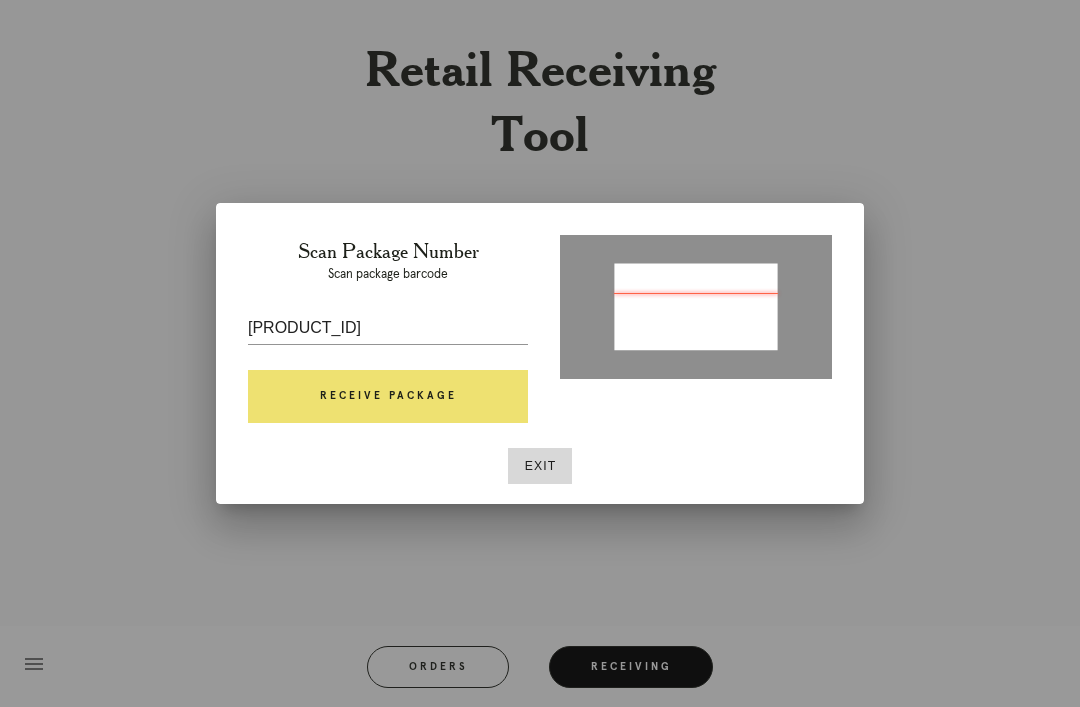 click on "Receive Package" at bounding box center [388, 397] 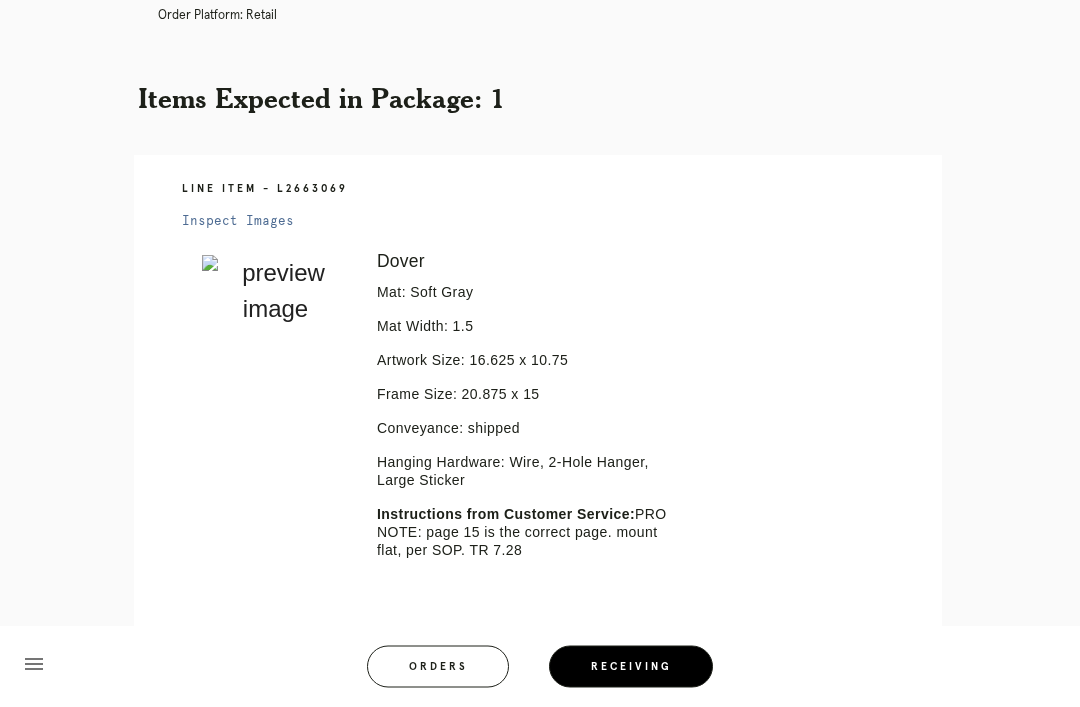 scroll, scrollTop: 326, scrollLeft: 0, axis: vertical 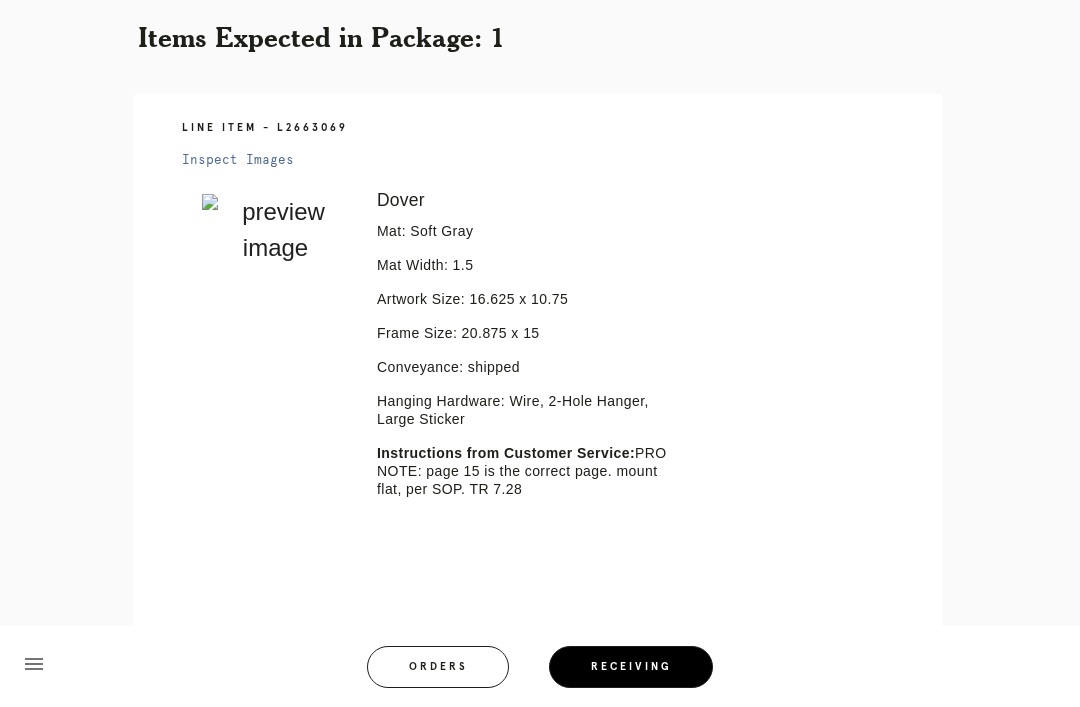click on "Orders" at bounding box center [438, 667] 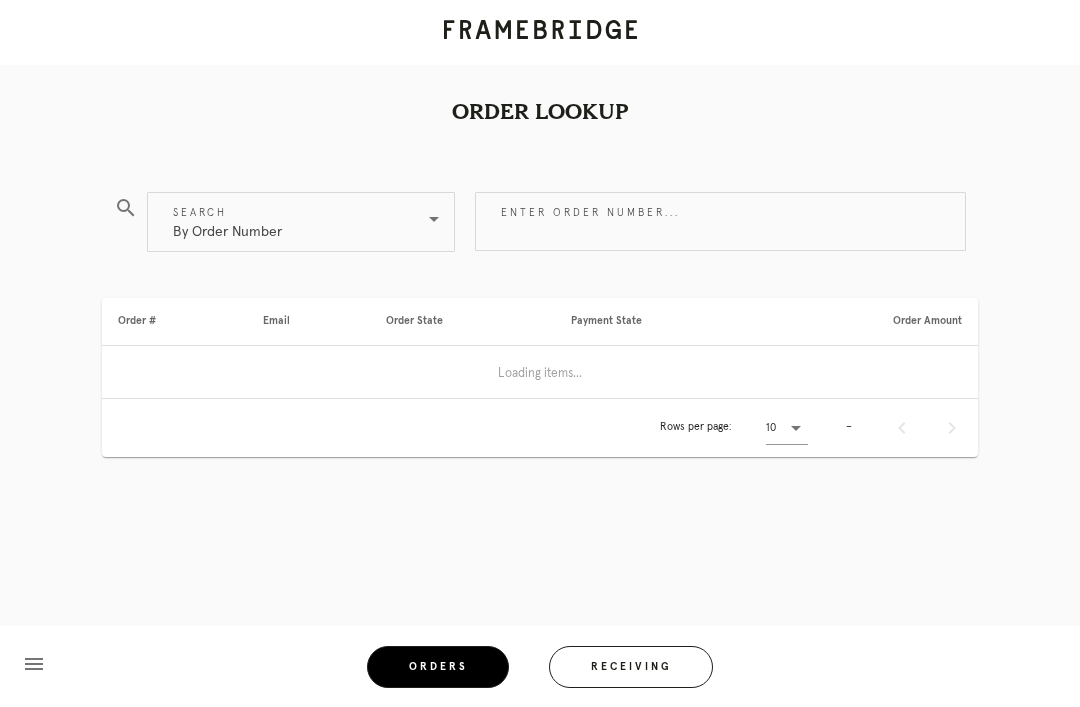 scroll, scrollTop: 64, scrollLeft: 0, axis: vertical 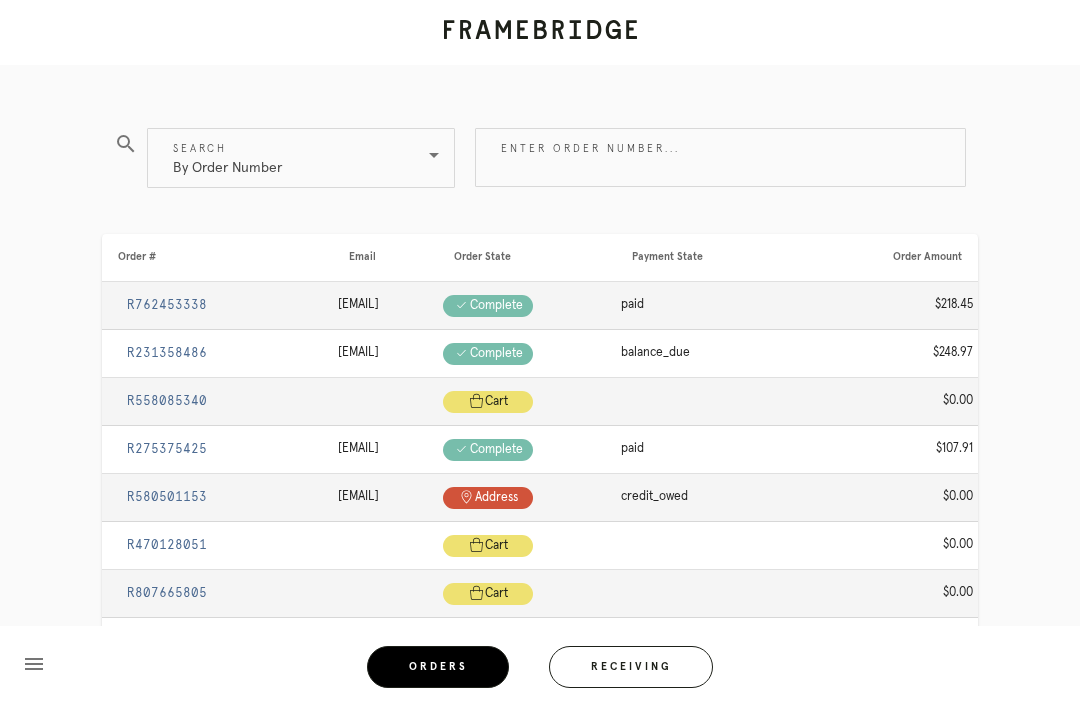 click on "Receiving" at bounding box center (631, 667) 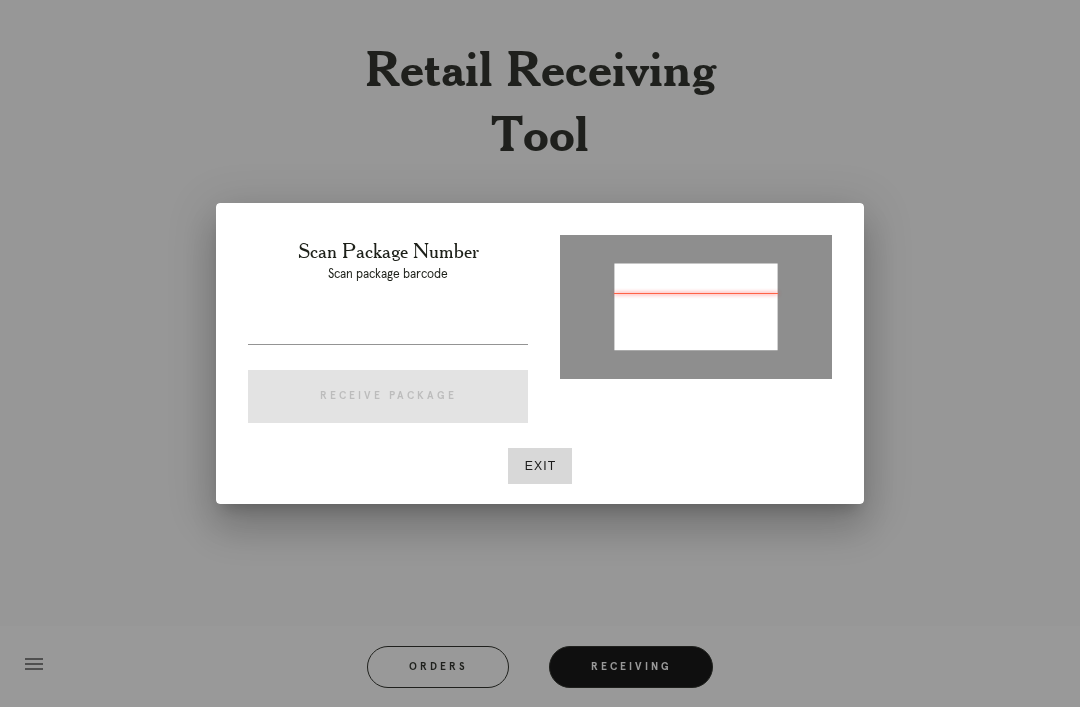 type on "[PRODUCT_ID]" 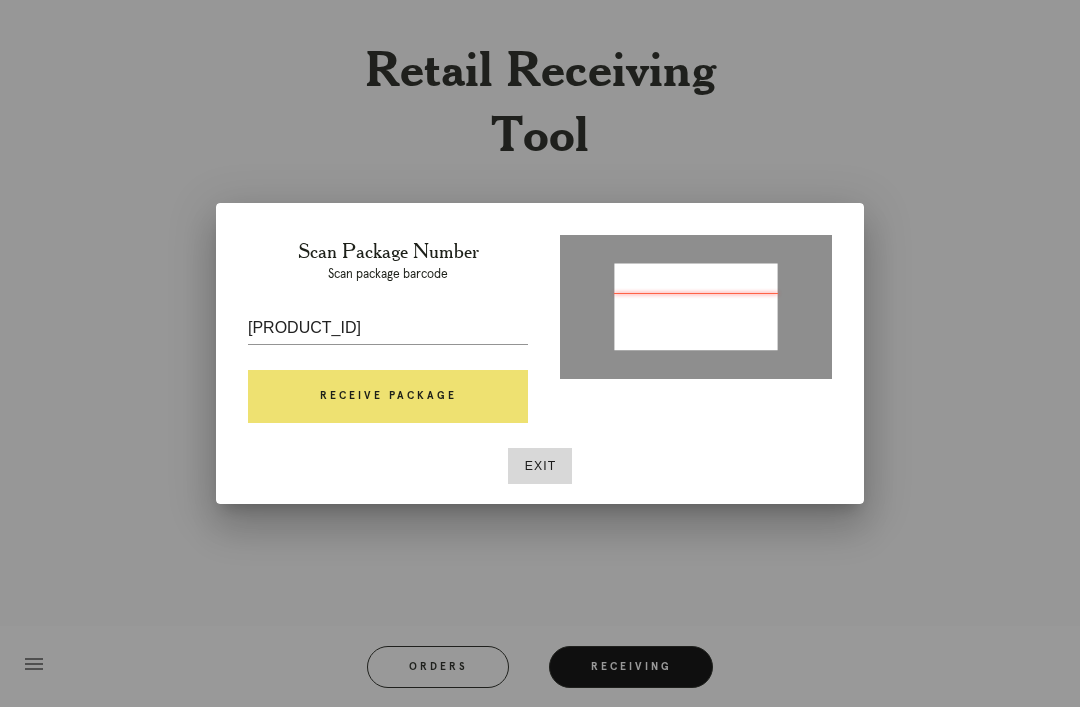 click on "Receive Package" at bounding box center (388, 397) 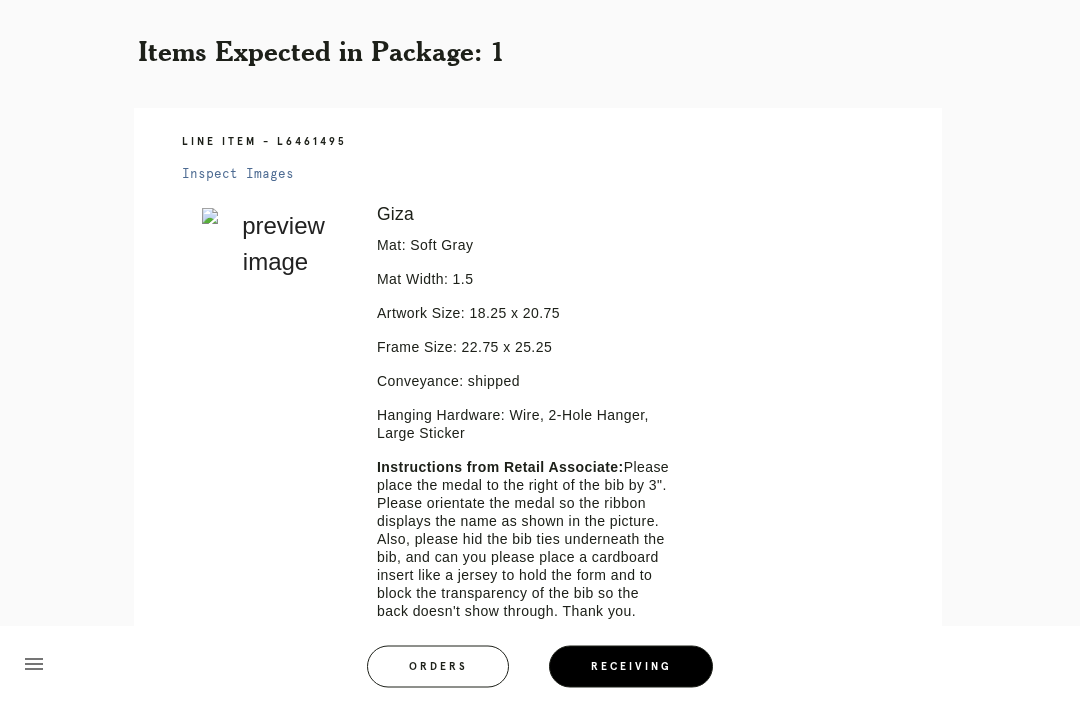 scroll, scrollTop: 379, scrollLeft: 0, axis: vertical 